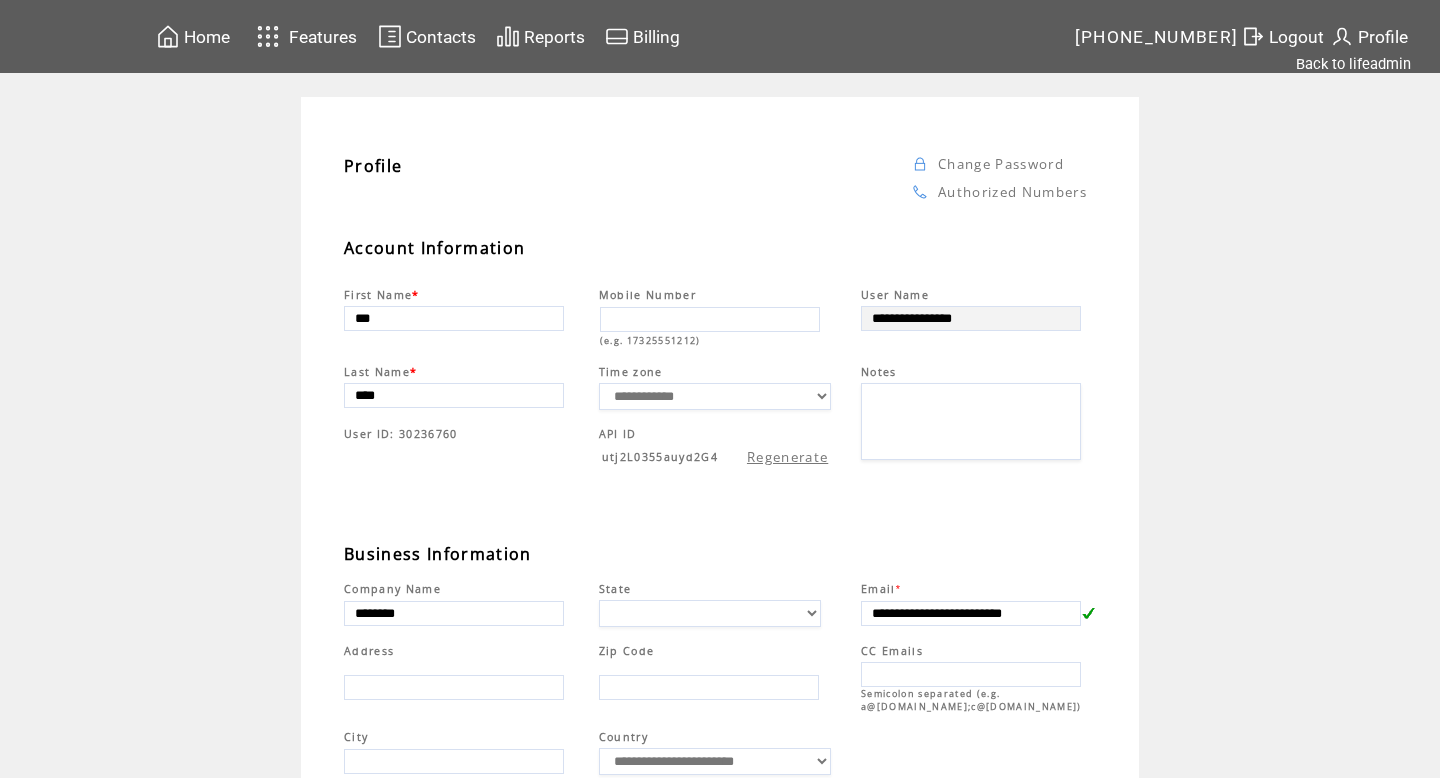 scroll, scrollTop: 0, scrollLeft: 0, axis: both 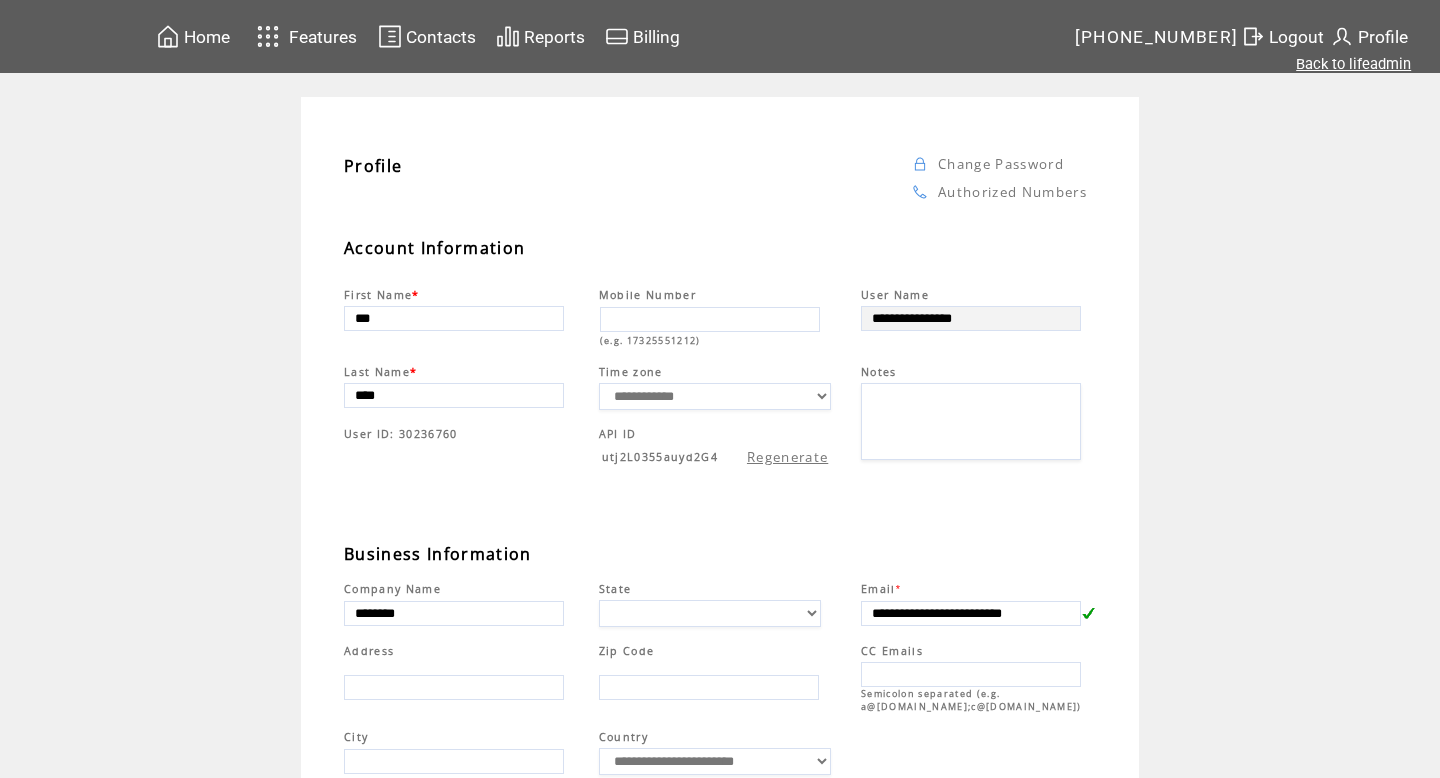 click on "Back to lifeadmin" at bounding box center [1353, 64] 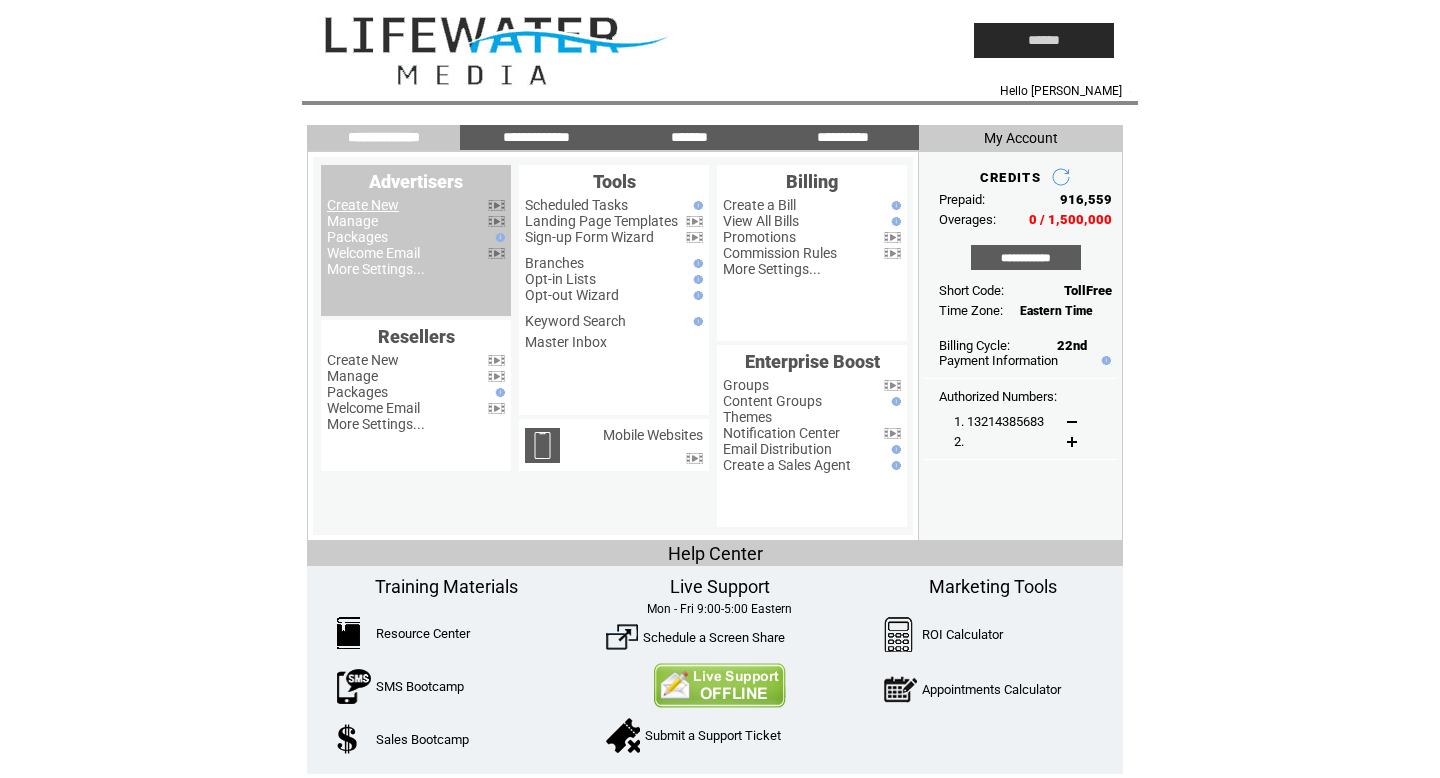 scroll, scrollTop: 0, scrollLeft: 0, axis: both 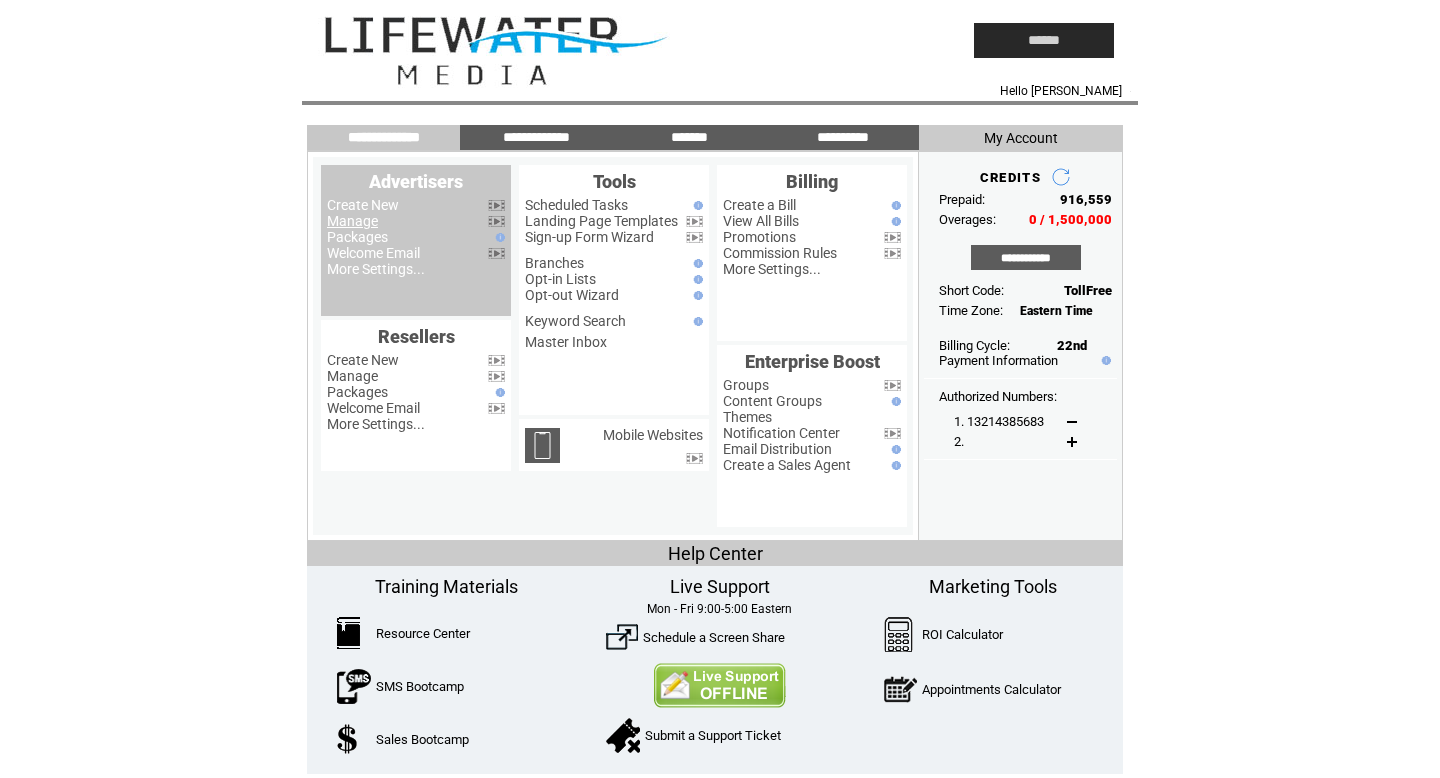 click on "Manage" at bounding box center (352, 221) 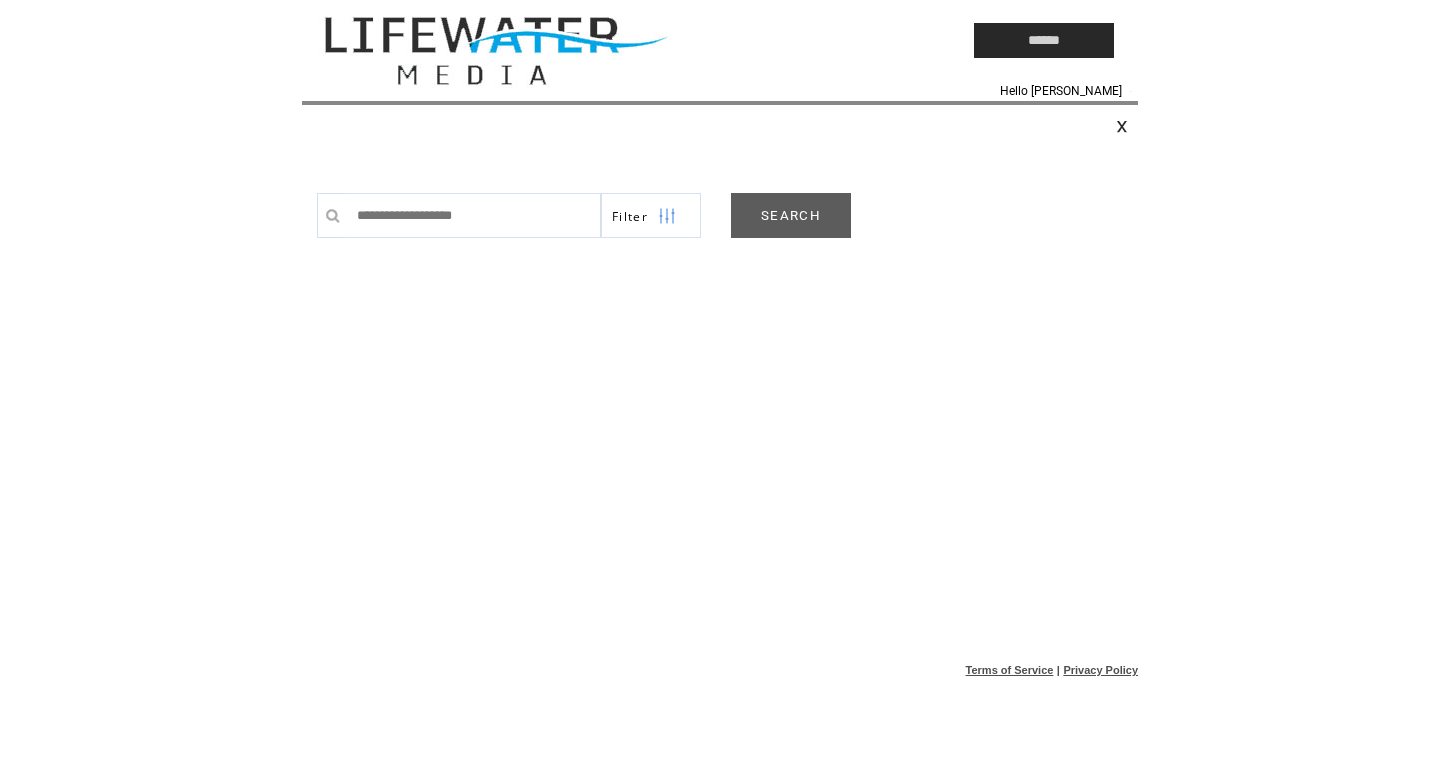 scroll, scrollTop: 0, scrollLeft: 0, axis: both 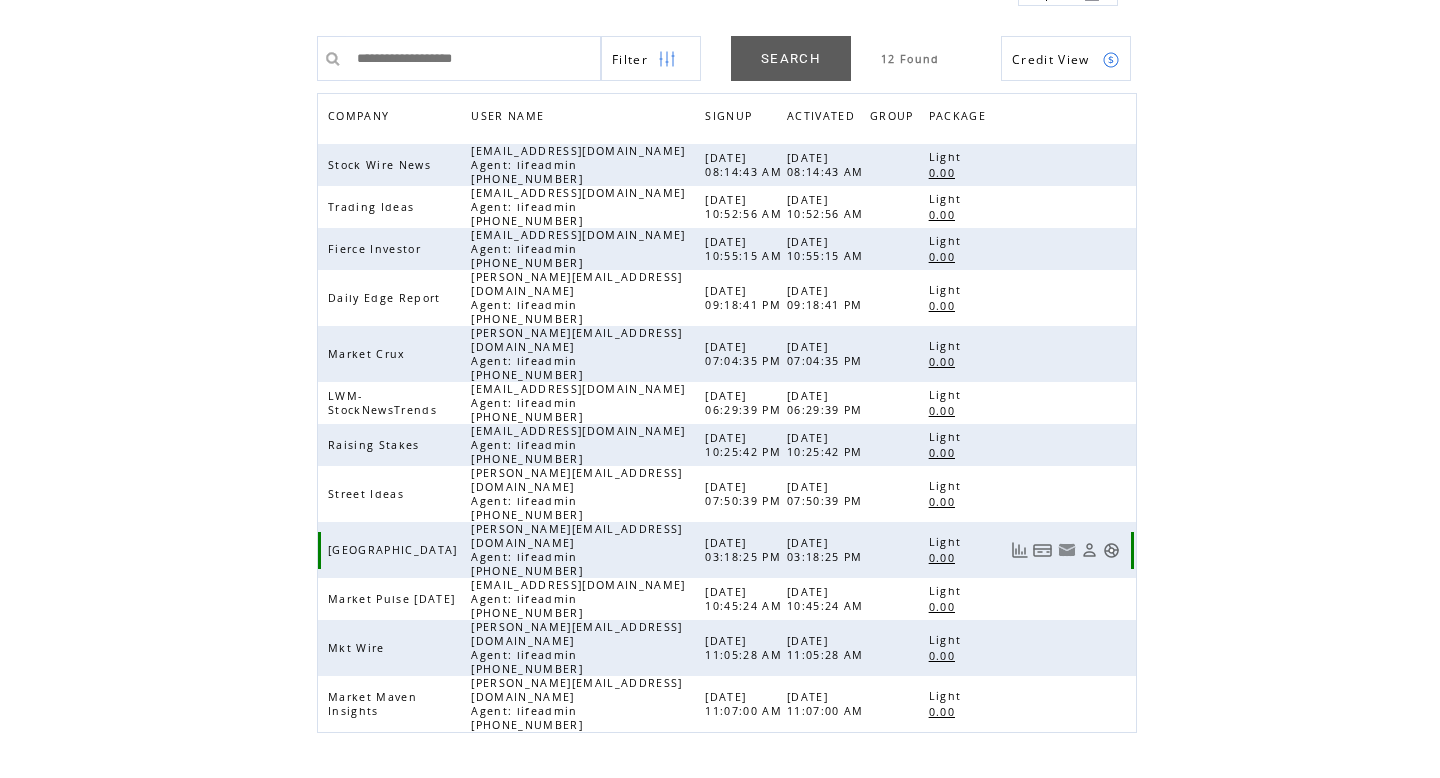 click at bounding box center (1111, 550) 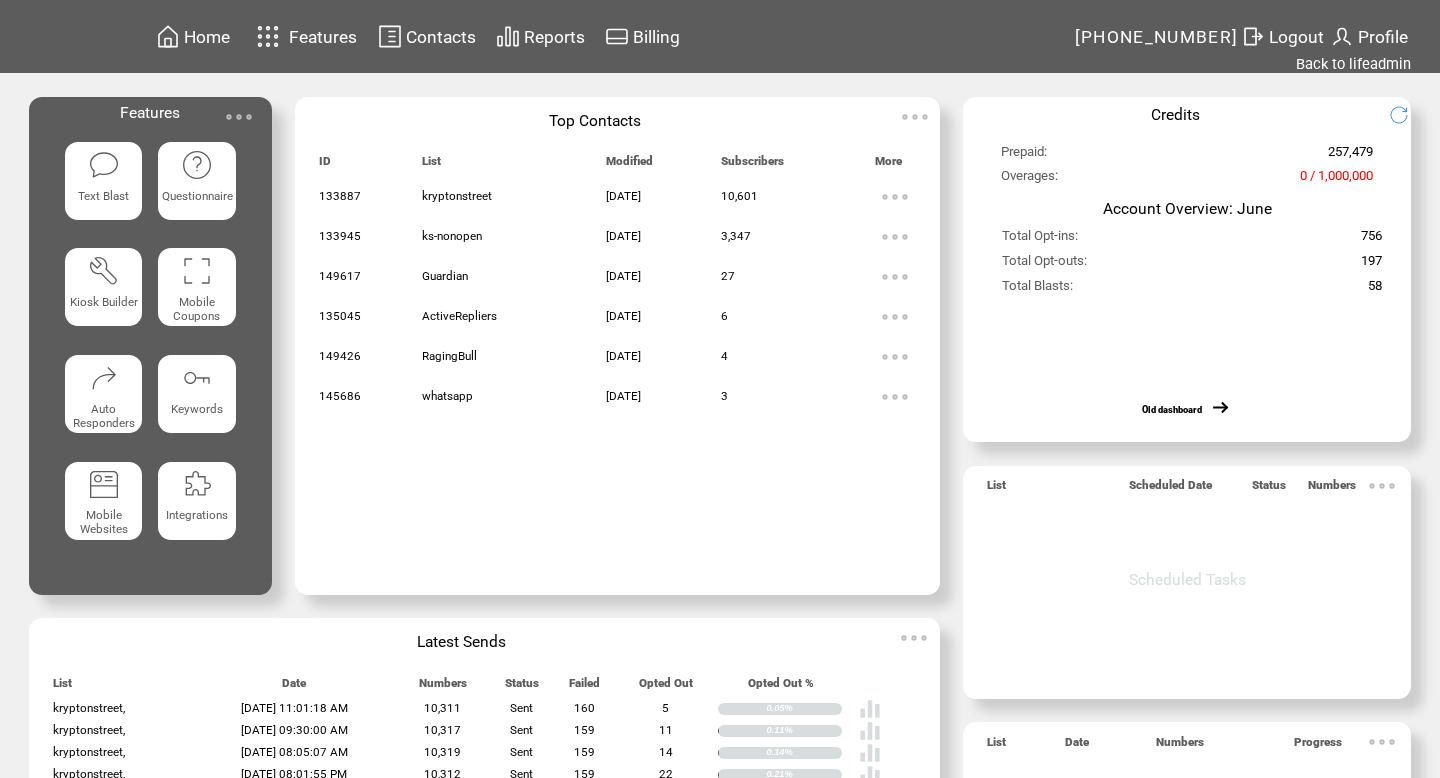 scroll, scrollTop: 0, scrollLeft: 0, axis: both 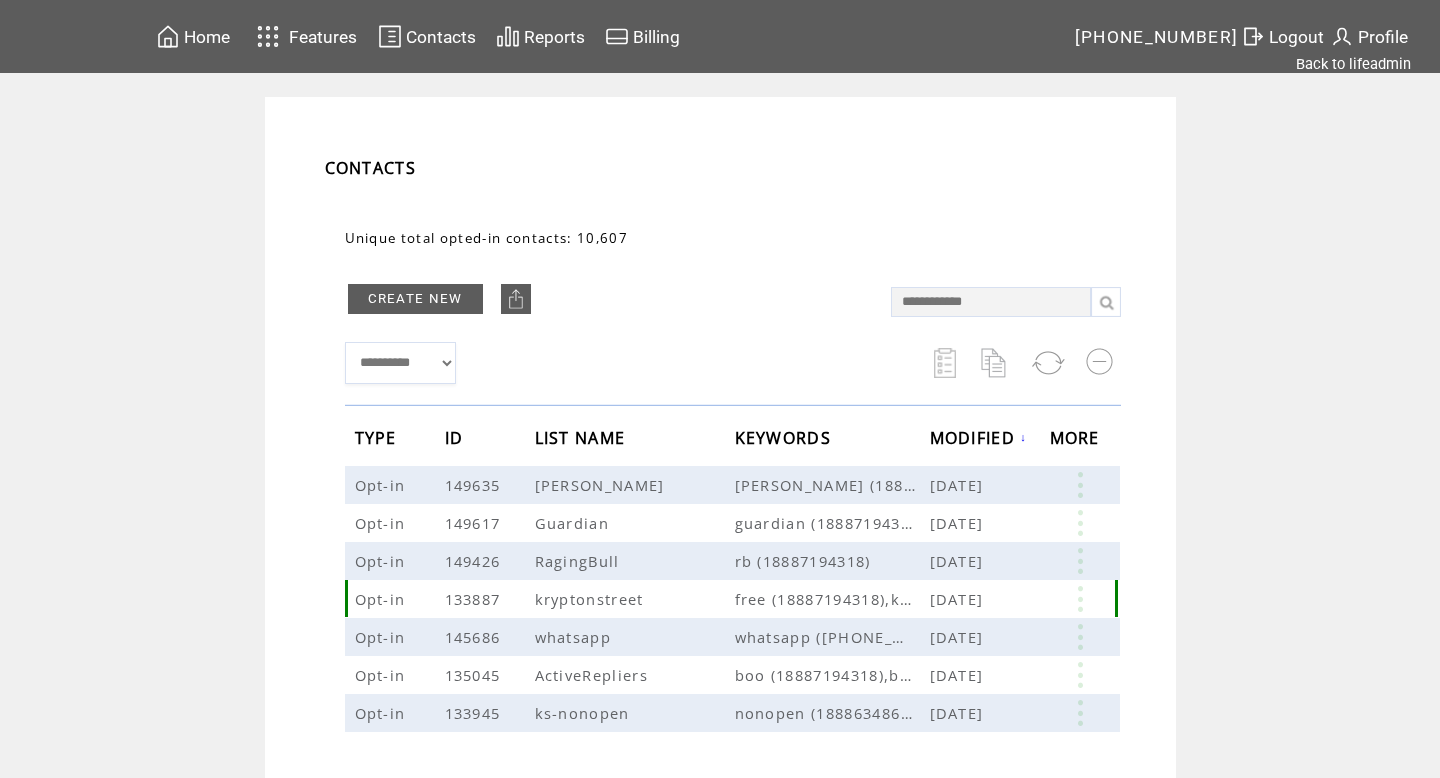 click at bounding box center (1080, 599) 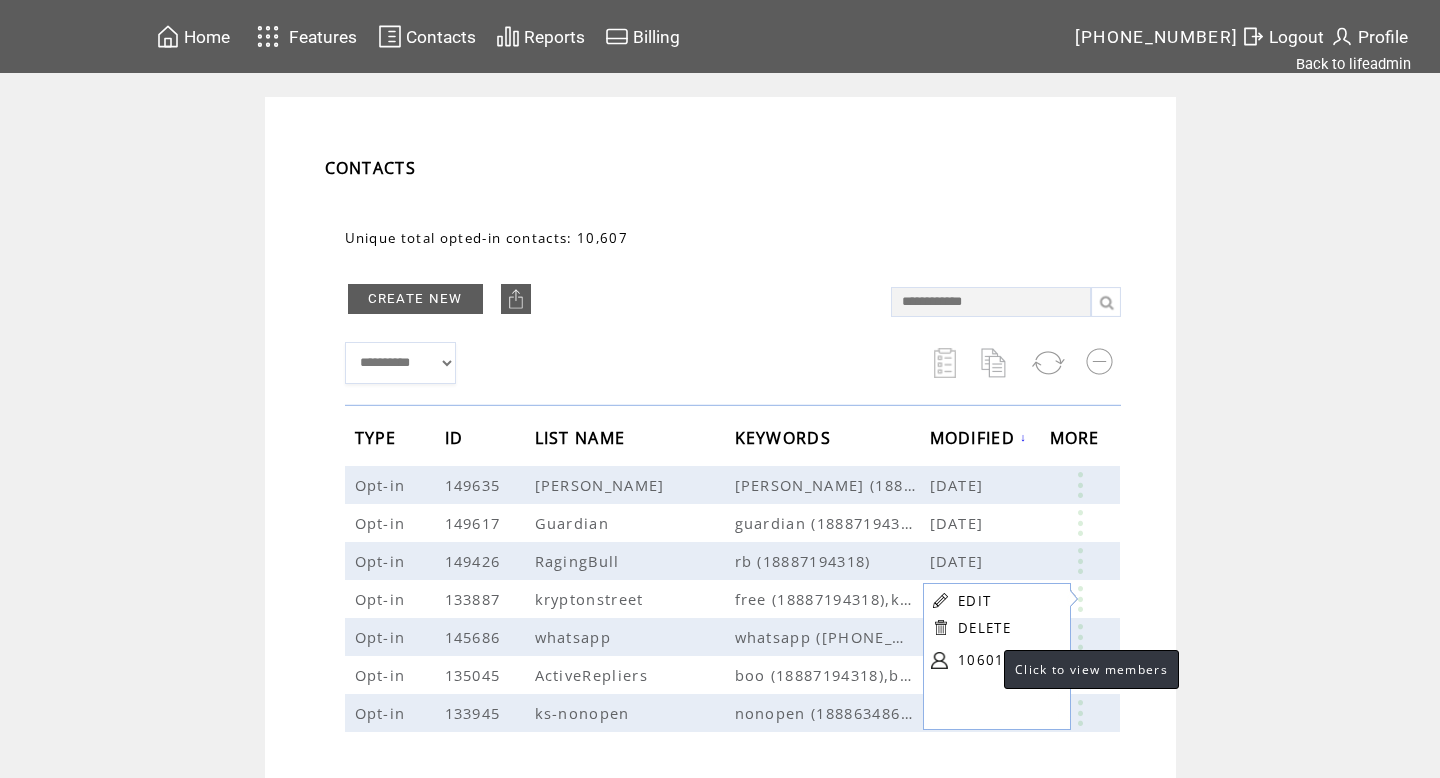 click on "10601" at bounding box center (1008, 660) 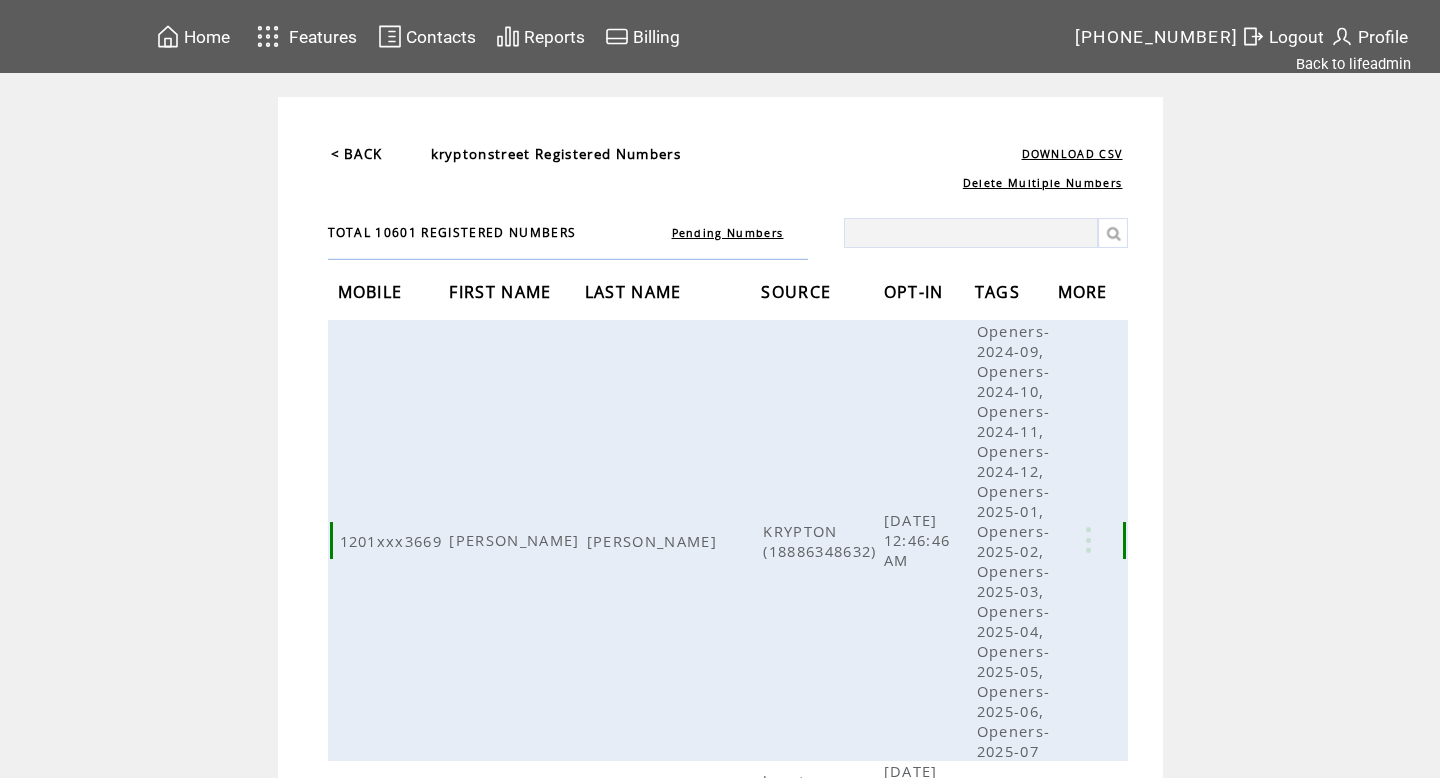 scroll, scrollTop: 0, scrollLeft: 0, axis: both 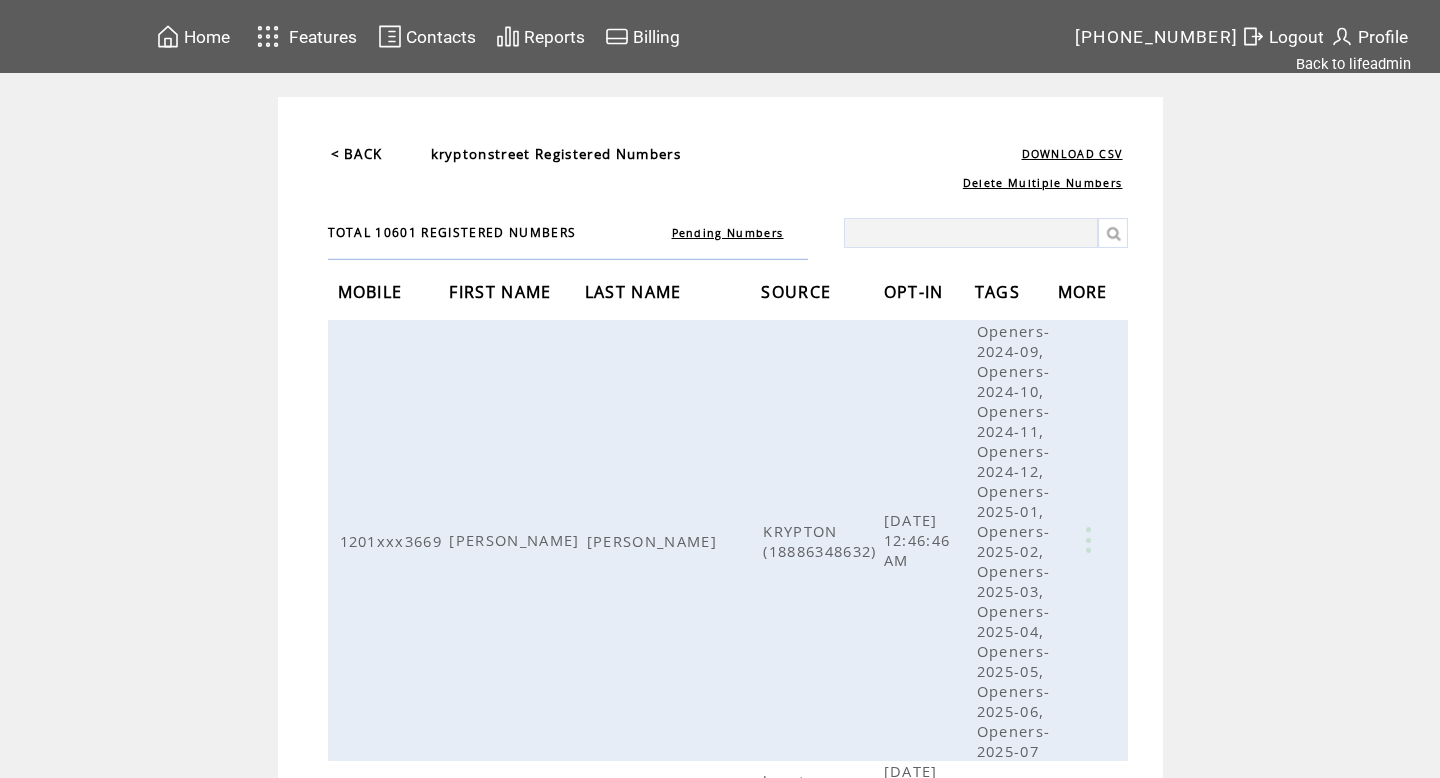 click on "Contacts" at bounding box center [419, 36] 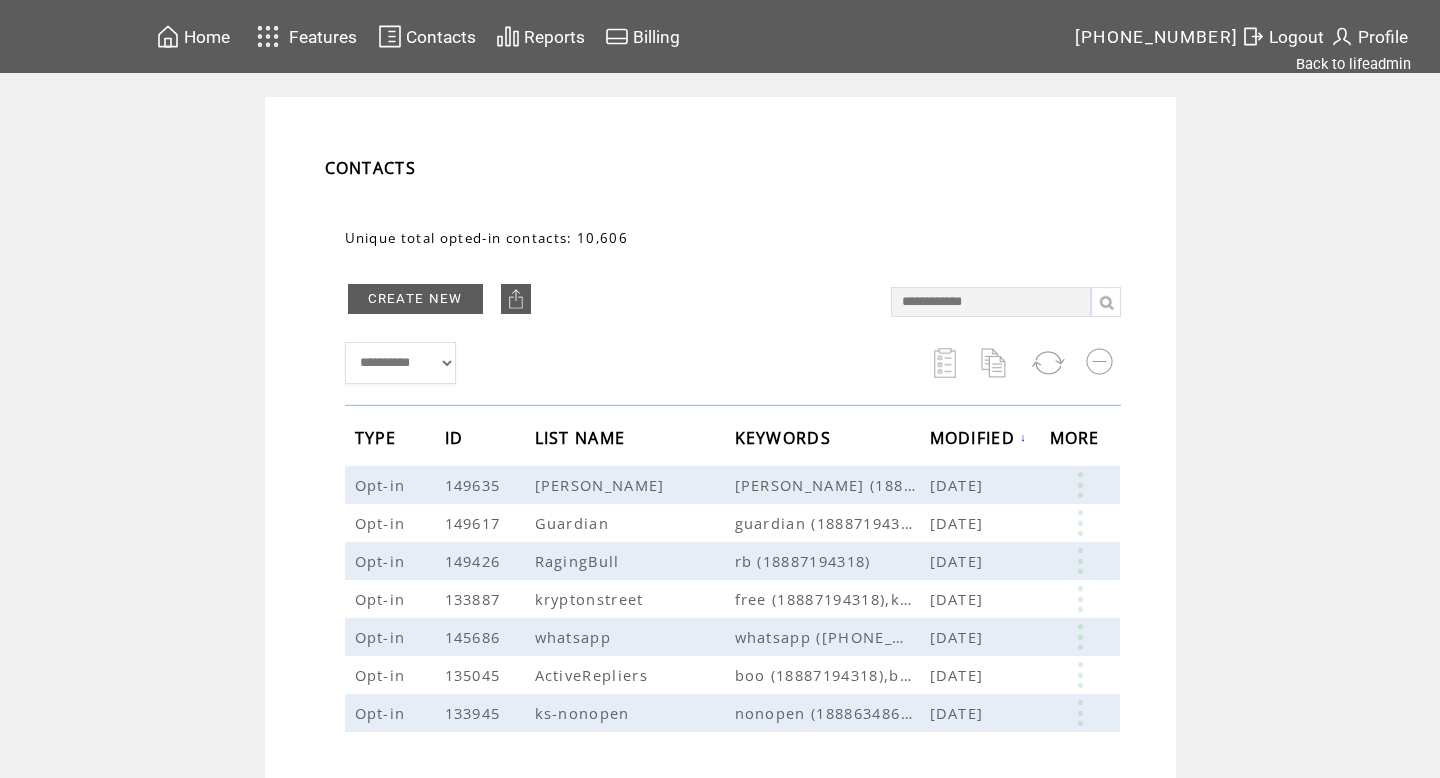 scroll, scrollTop: 139, scrollLeft: 0, axis: vertical 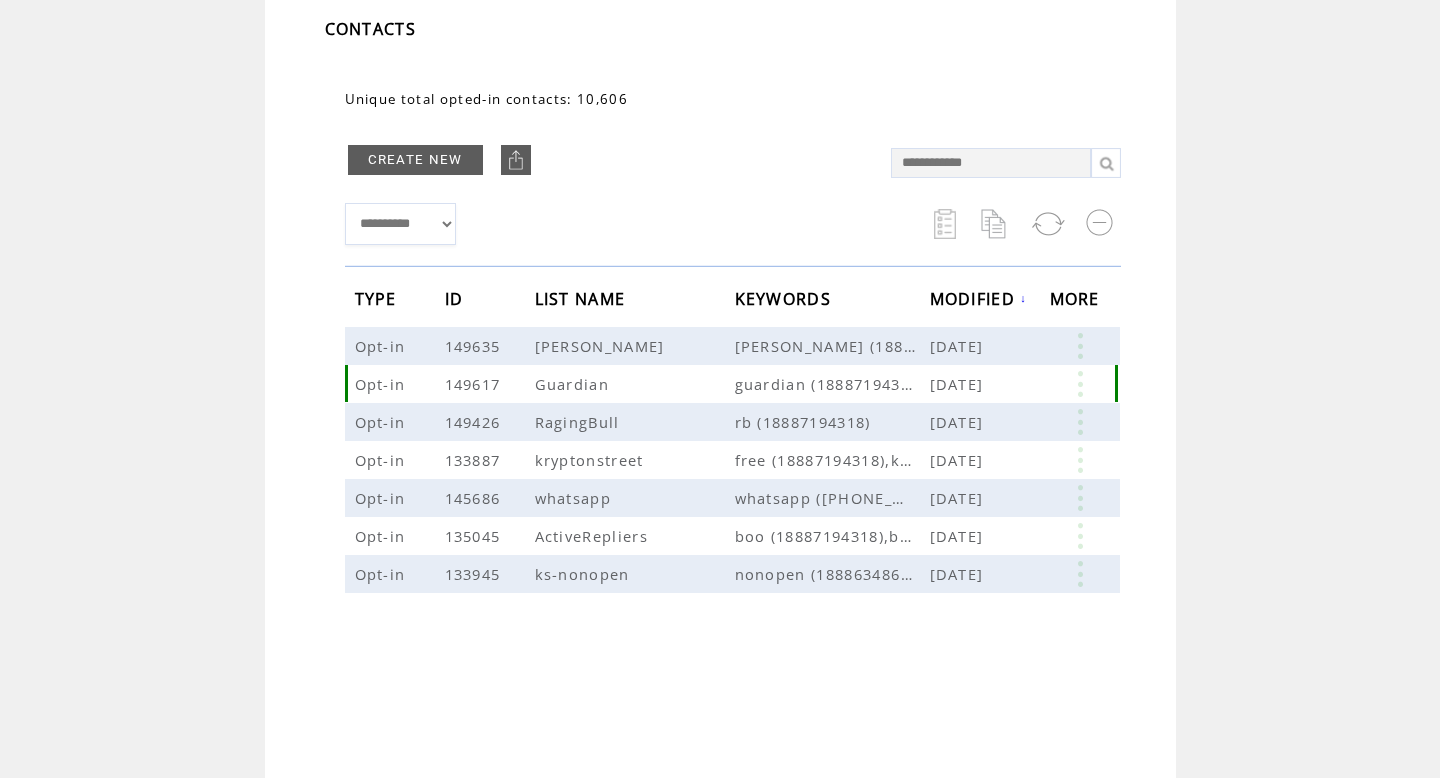 click at bounding box center [1080, 384] 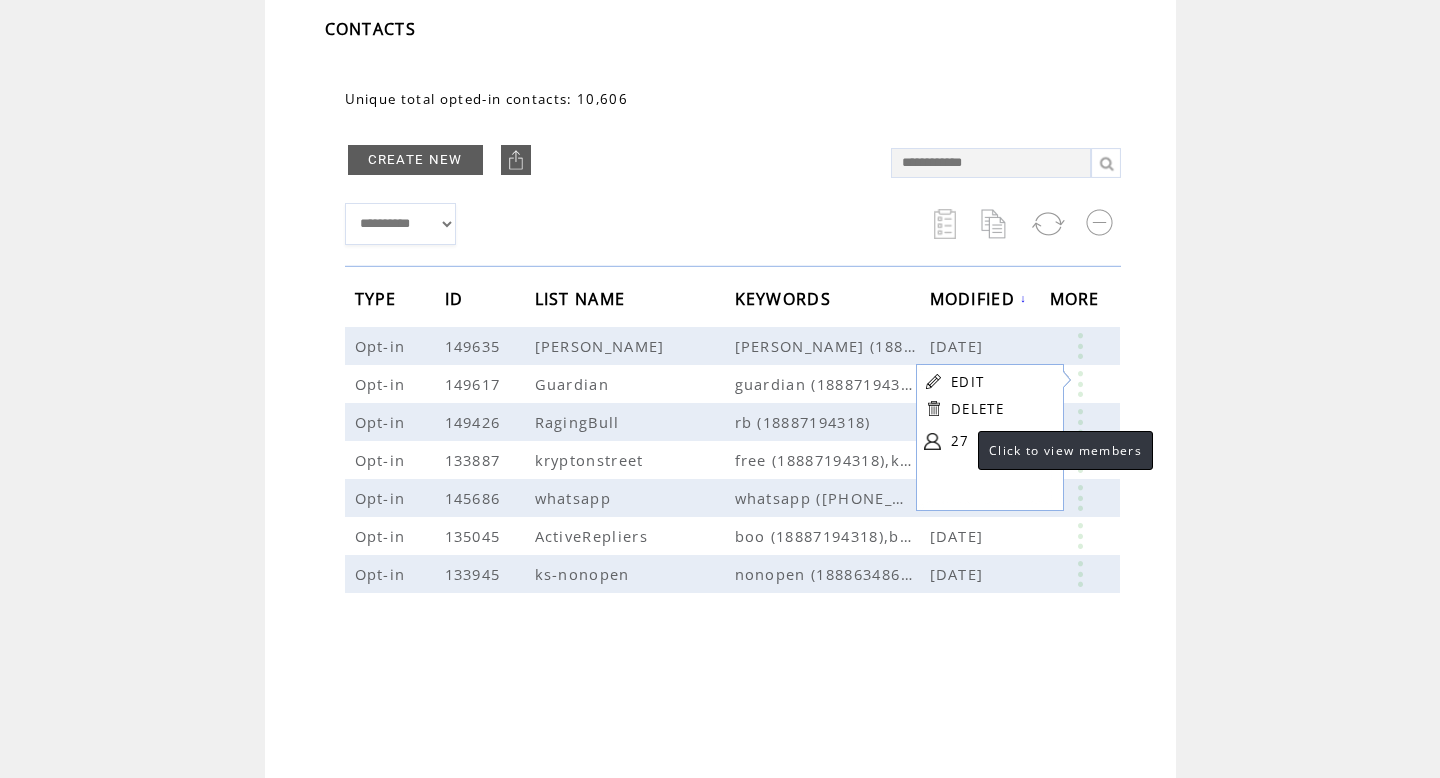 click on "27" at bounding box center [1001, 441] 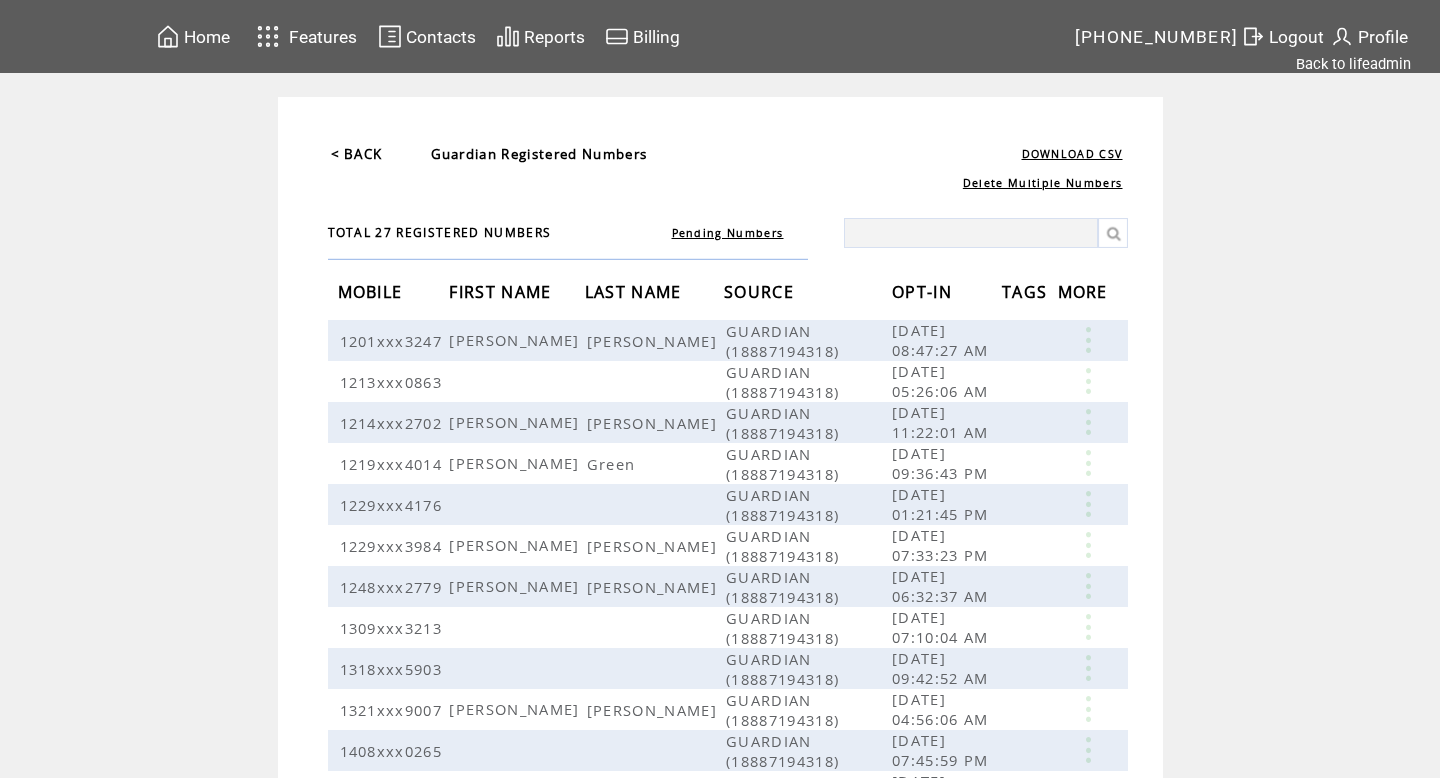 scroll, scrollTop: 0, scrollLeft: 0, axis: both 